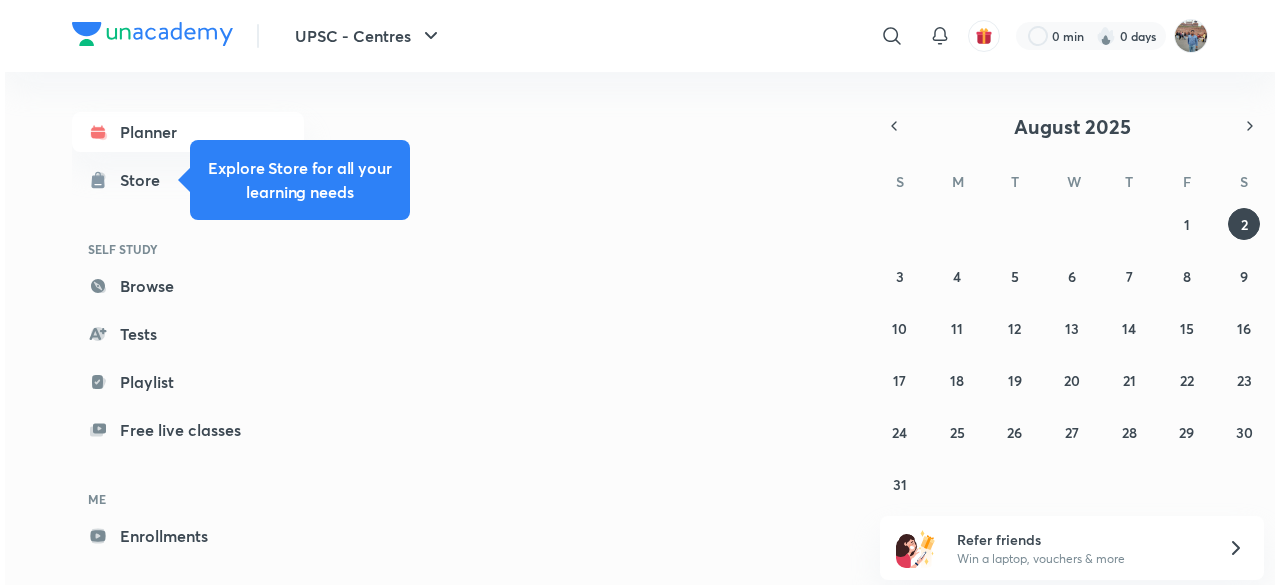 scroll, scrollTop: 0, scrollLeft: 0, axis: both 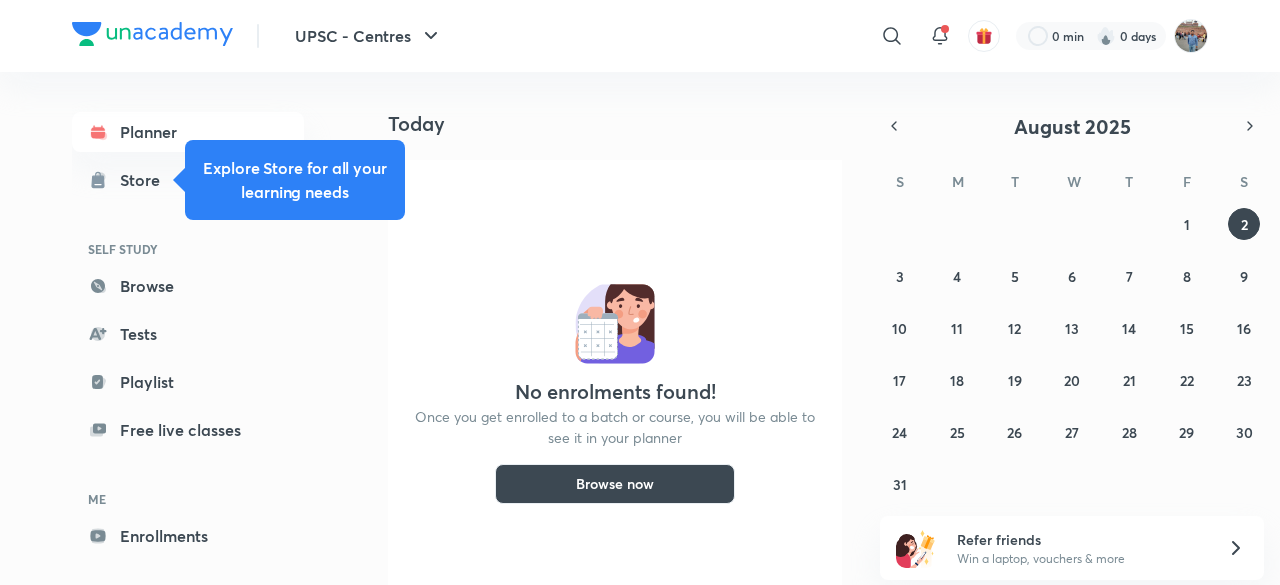 click on "Today" at bounding box center [623, 124] 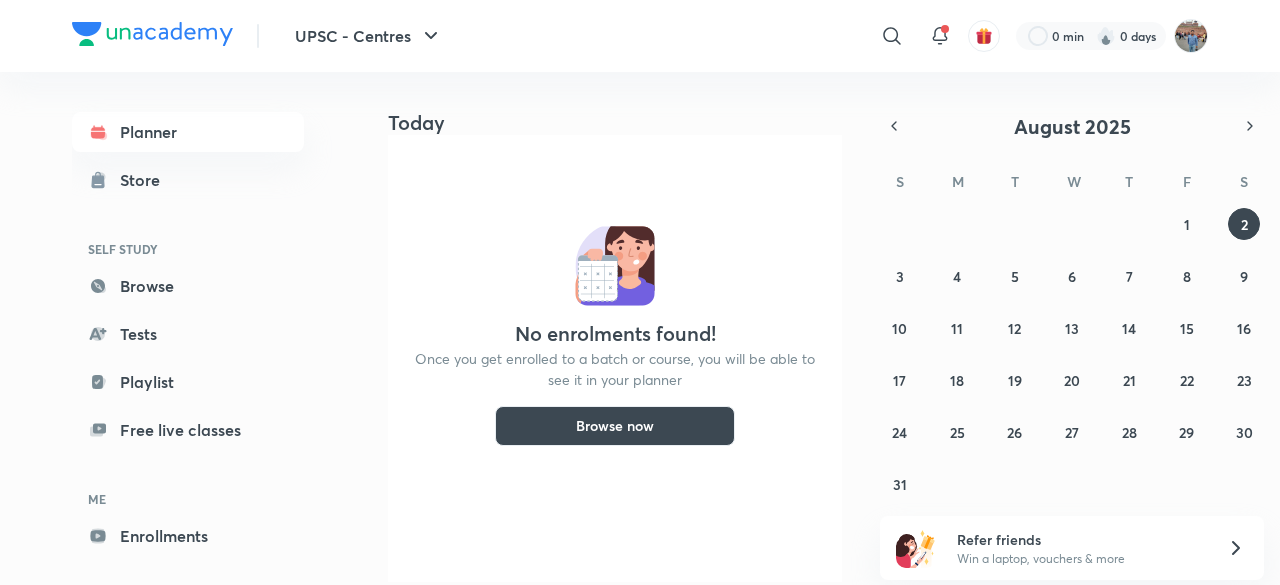 scroll, scrollTop: 86, scrollLeft: 0, axis: vertical 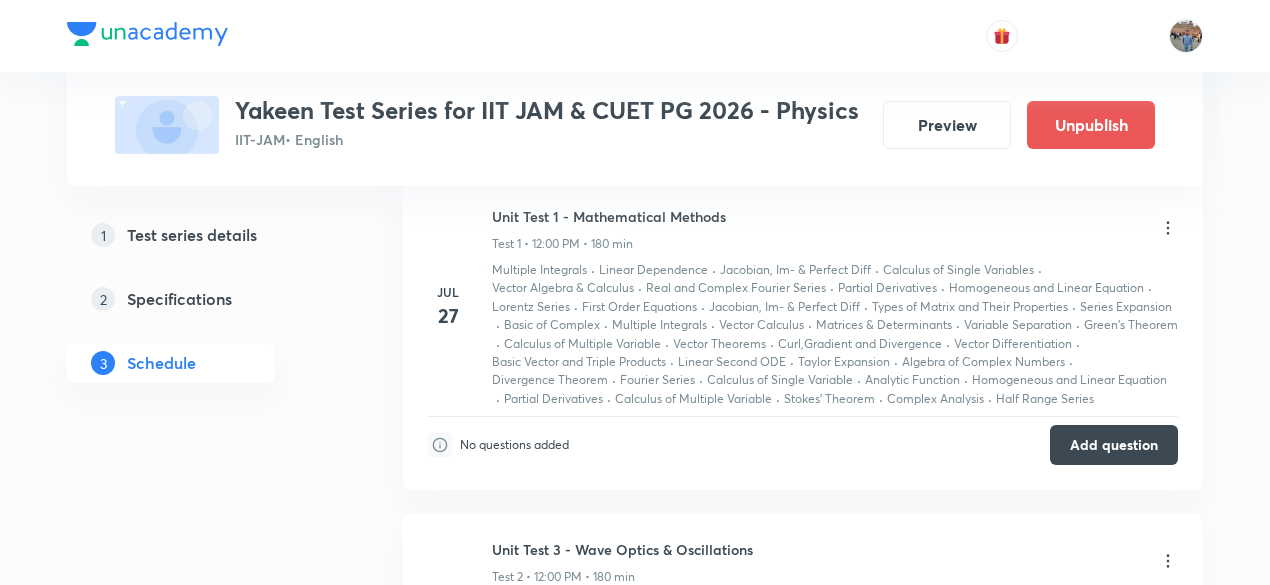 click on "No questions added  Add question" at bounding box center [803, 440] 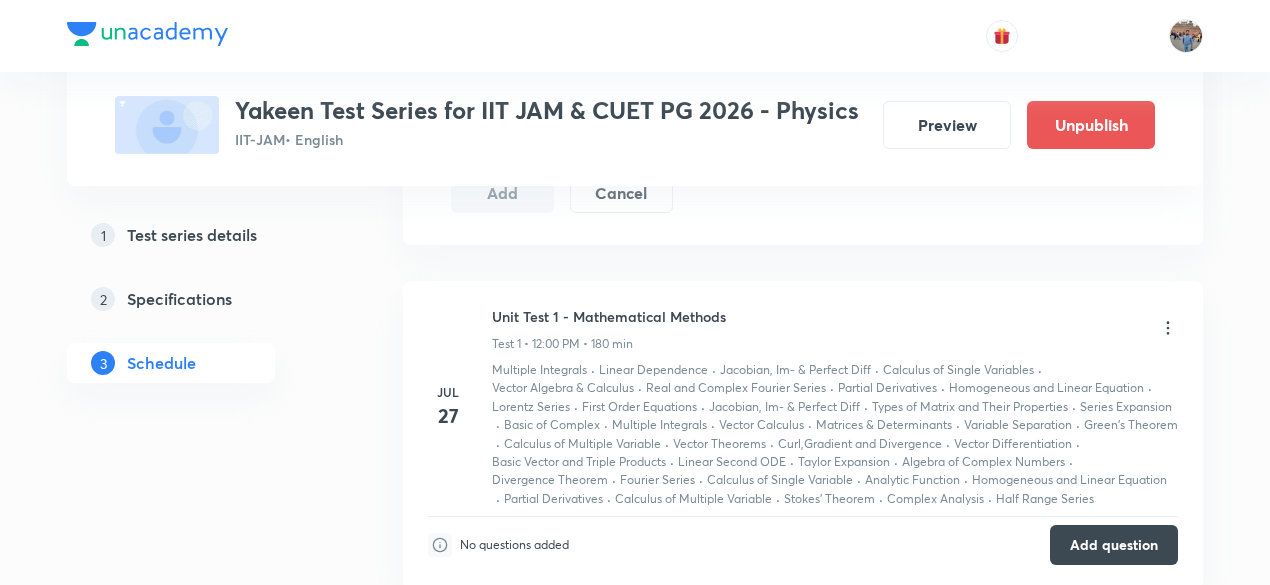scroll, scrollTop: 1000, scrollLeft: 0, axis: vertical 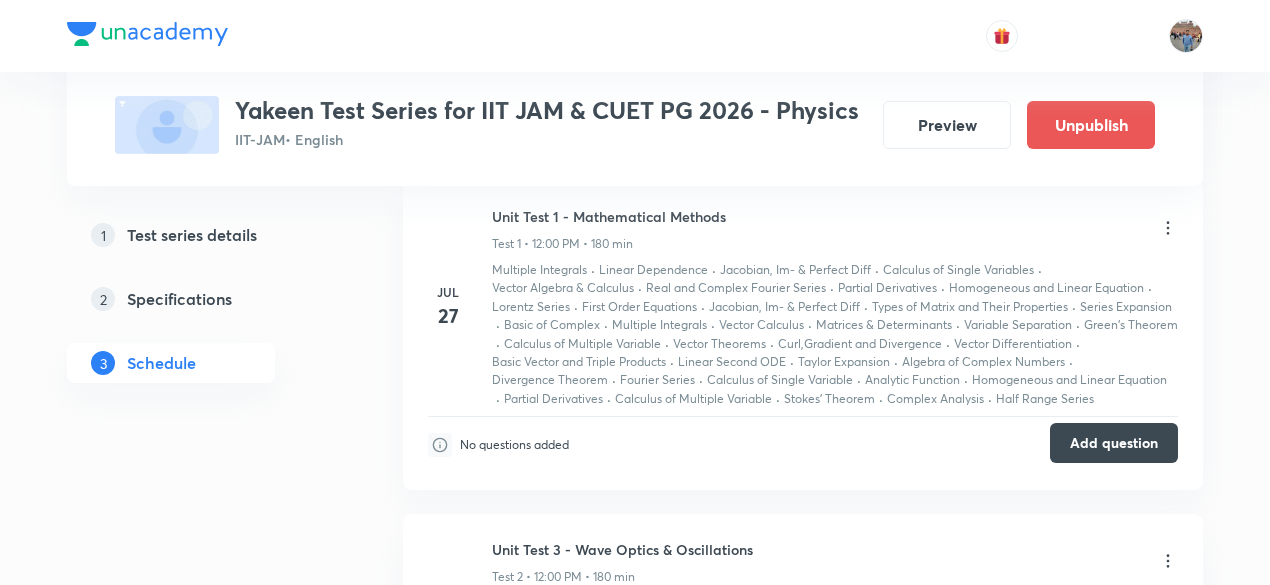 click on "Add question" at bounding box center (1114, 443) 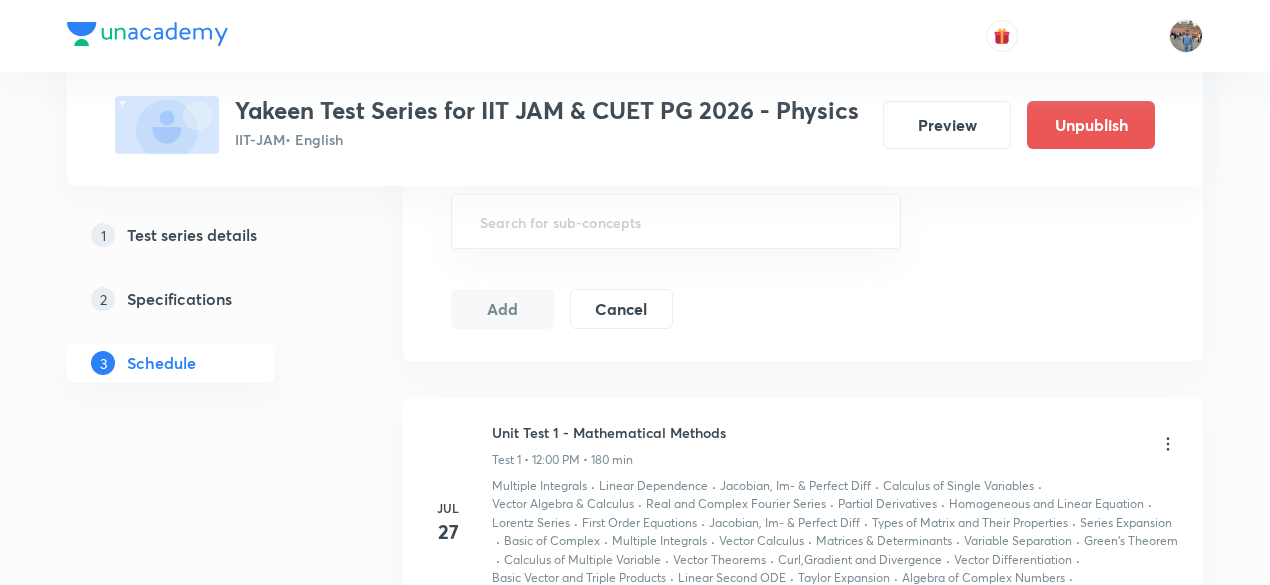 scroll, scrollTop: 900, scrollLeft: 0, axis: vertical 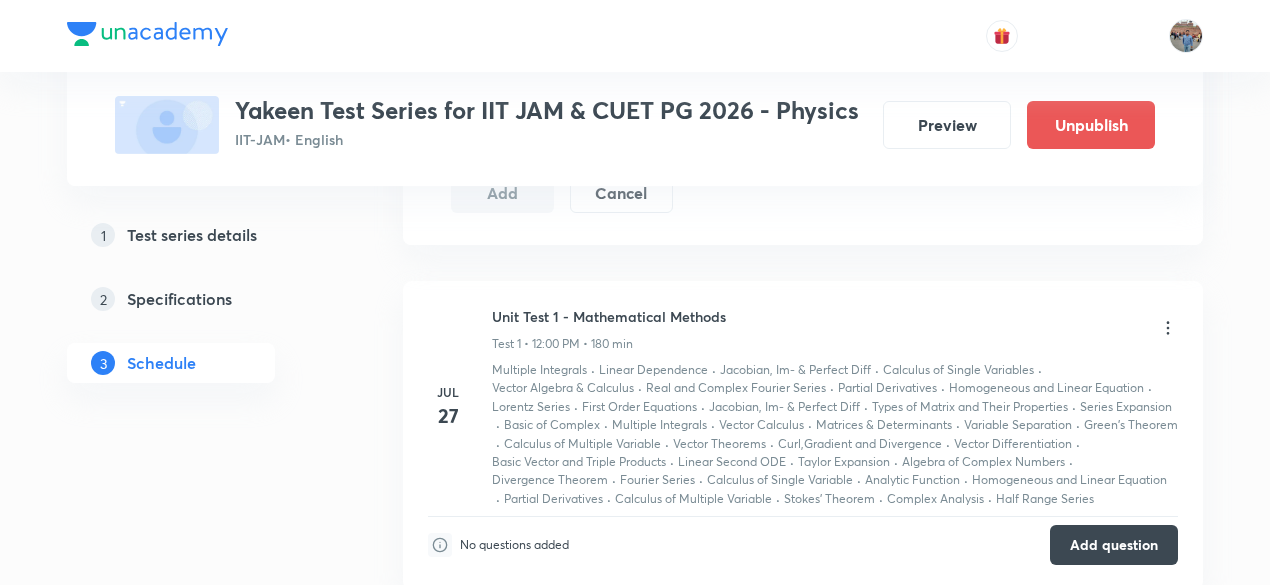 click 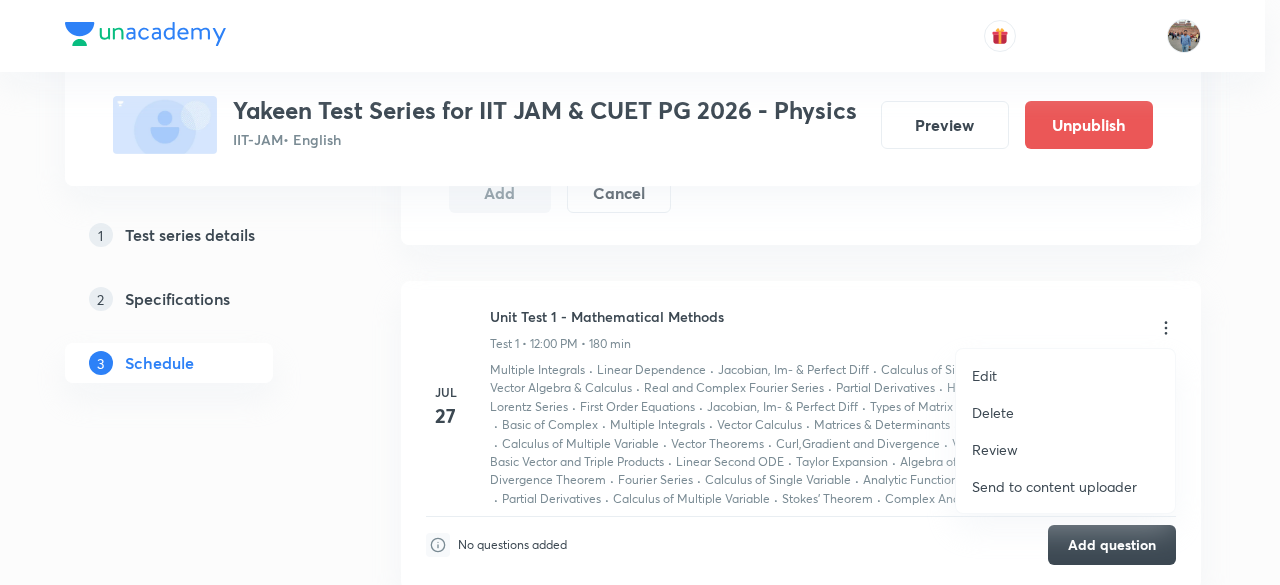click on "Edit" at bounding box center (984, 375) 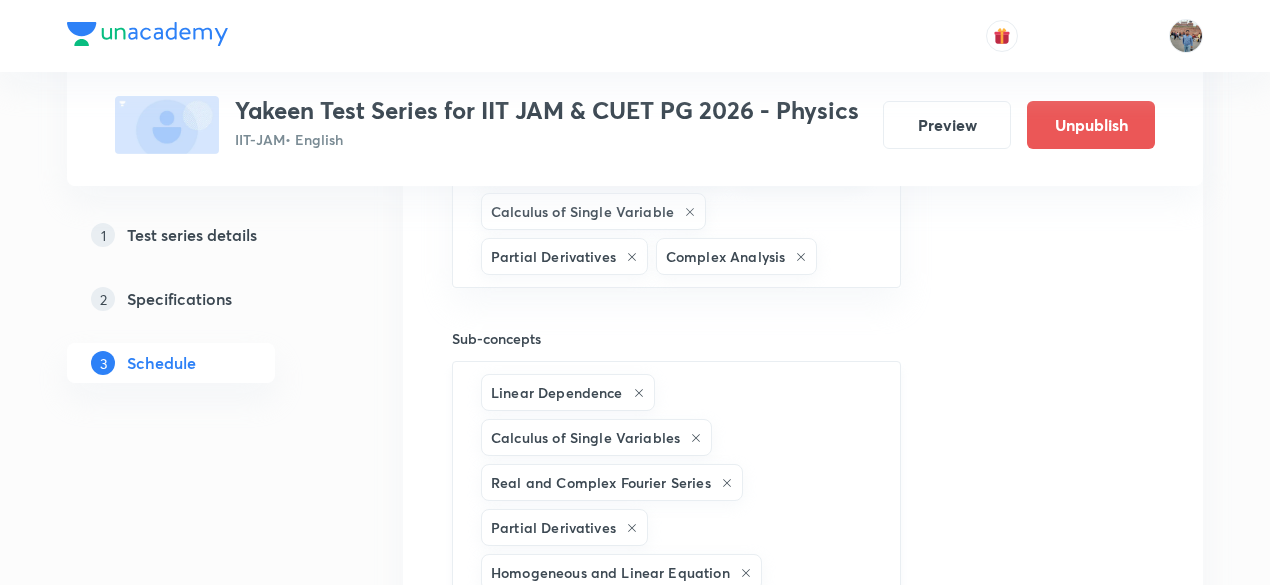 scroll, scrollTop: 800, scrollLeft: 0, axis: vertical 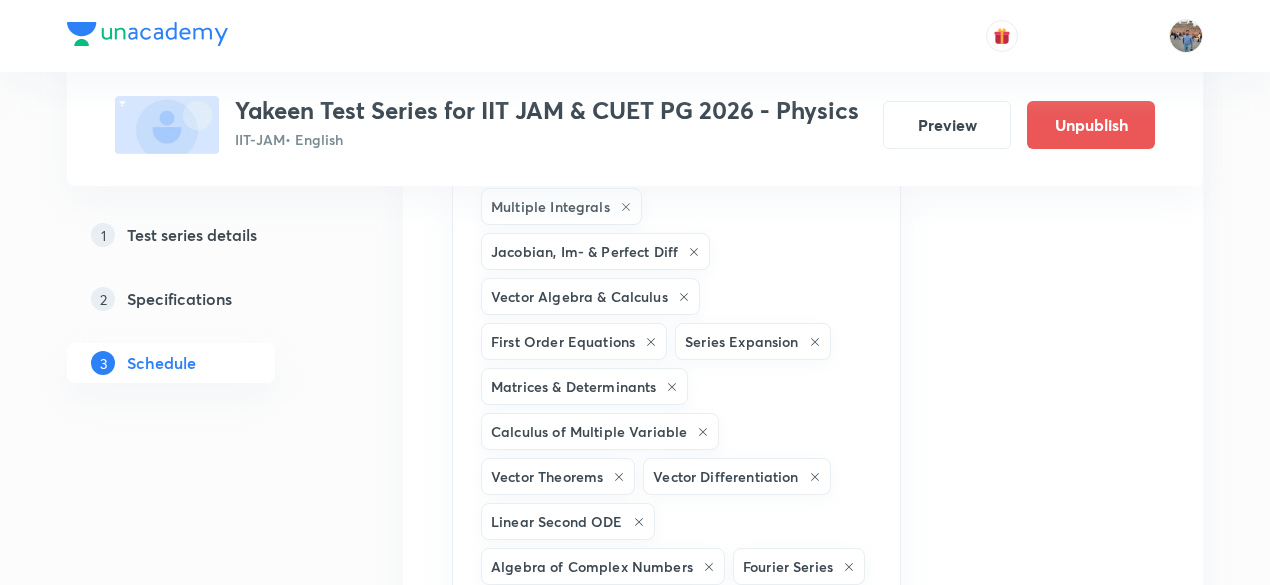 click on "1 Test series details 2 Specifications 3 Schedule" at bounding box center (203, 3292) 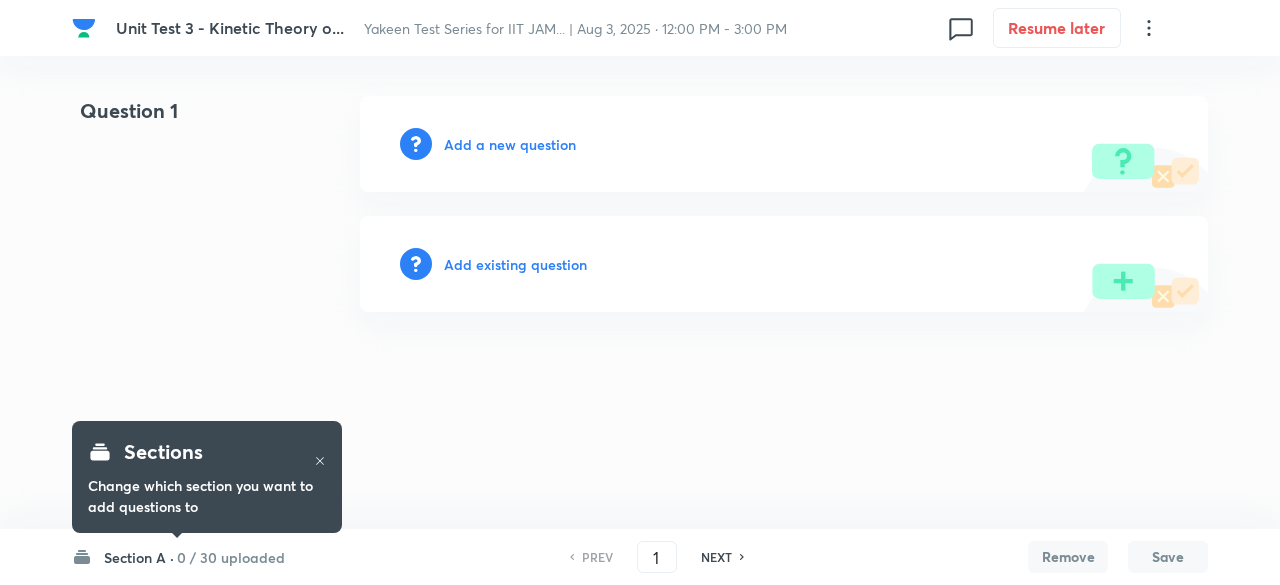 scroll, scrollTop: 0, scrollLeft: 0, axis: both 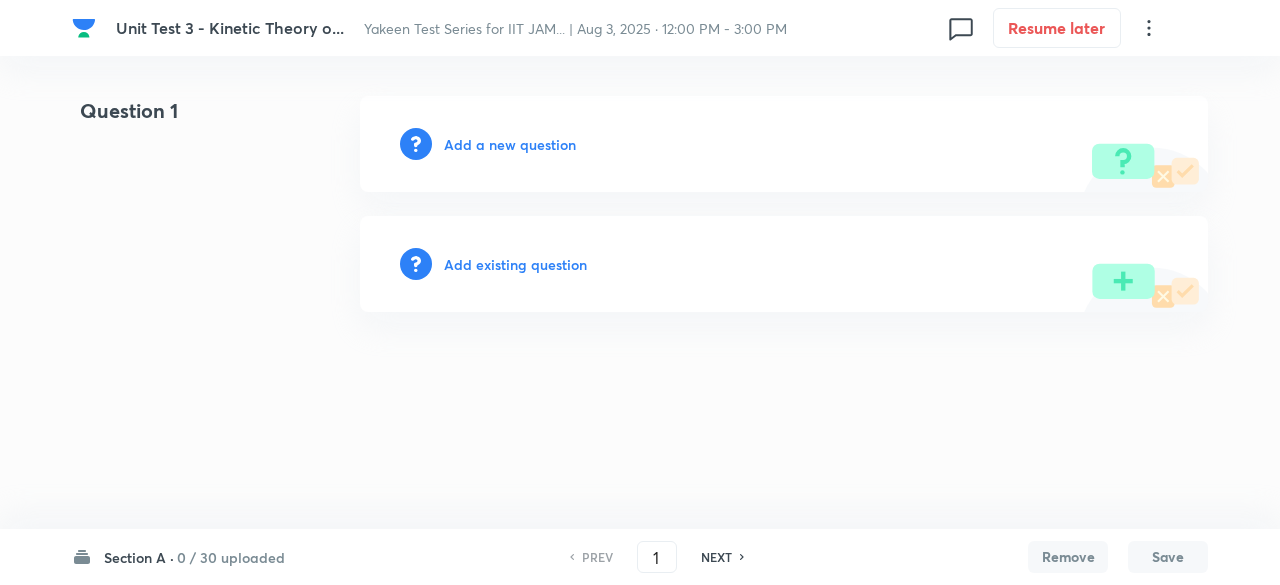 click on "Unit Test 3 - Kinetic Theory o..." at bounding box center (230, 27) 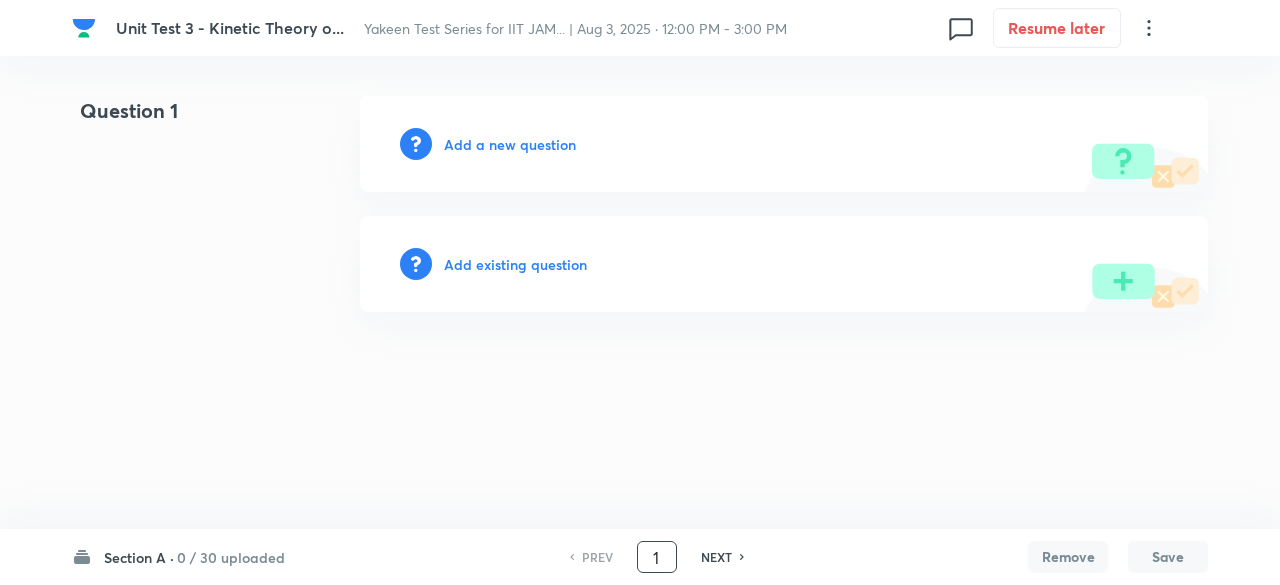 click on "1" at bounding box center (657, 557) 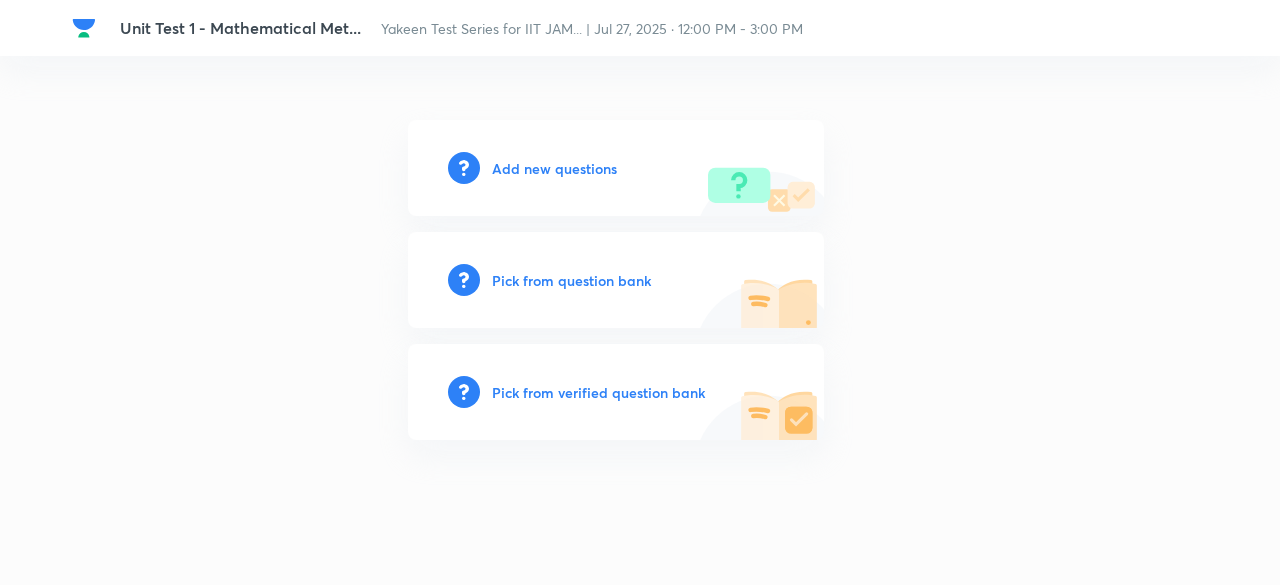 scroll, scrollTop: 0, scrollLeft: 0, axis: both 